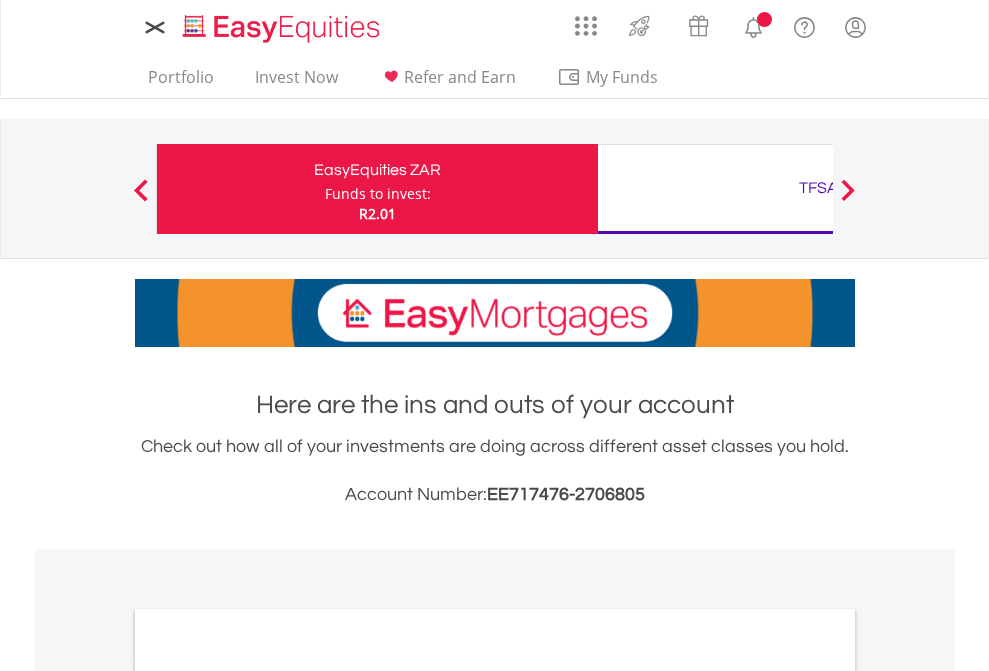 scroll, scrollTop: 0, scrollLeft: 0, axis: both 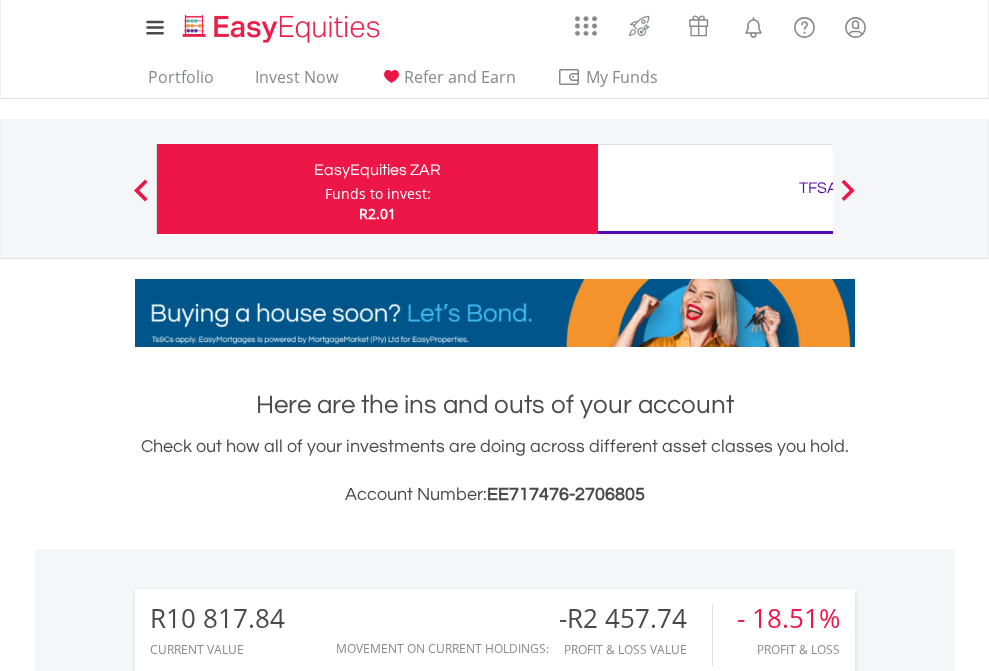 click on "Funds to invest:" at bounding box center [378, 194] 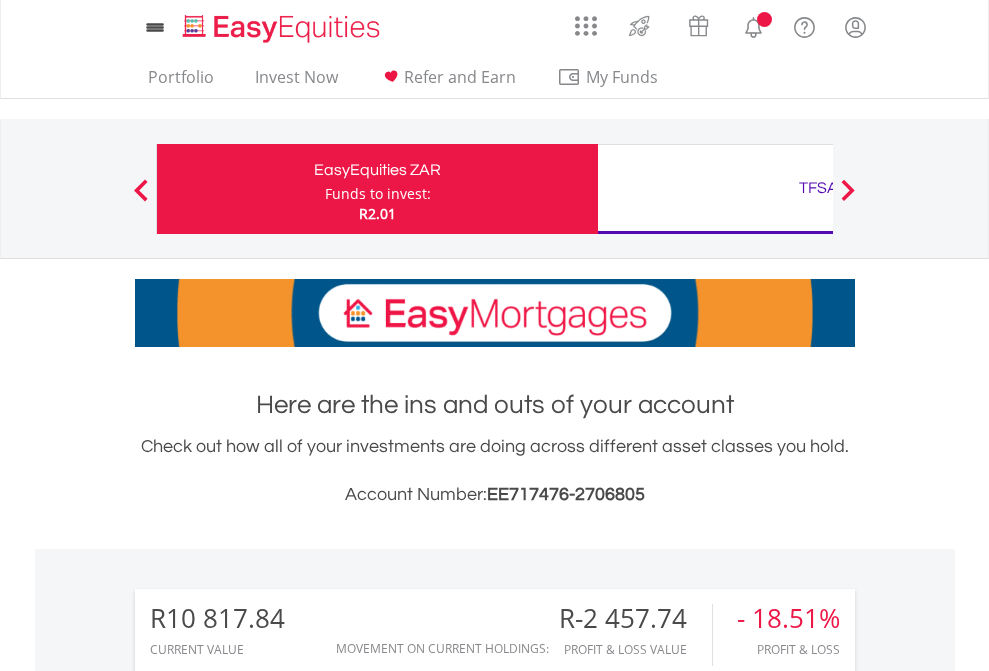 scroll, scrollTop: 0, scrollLeft: 0, axis: both 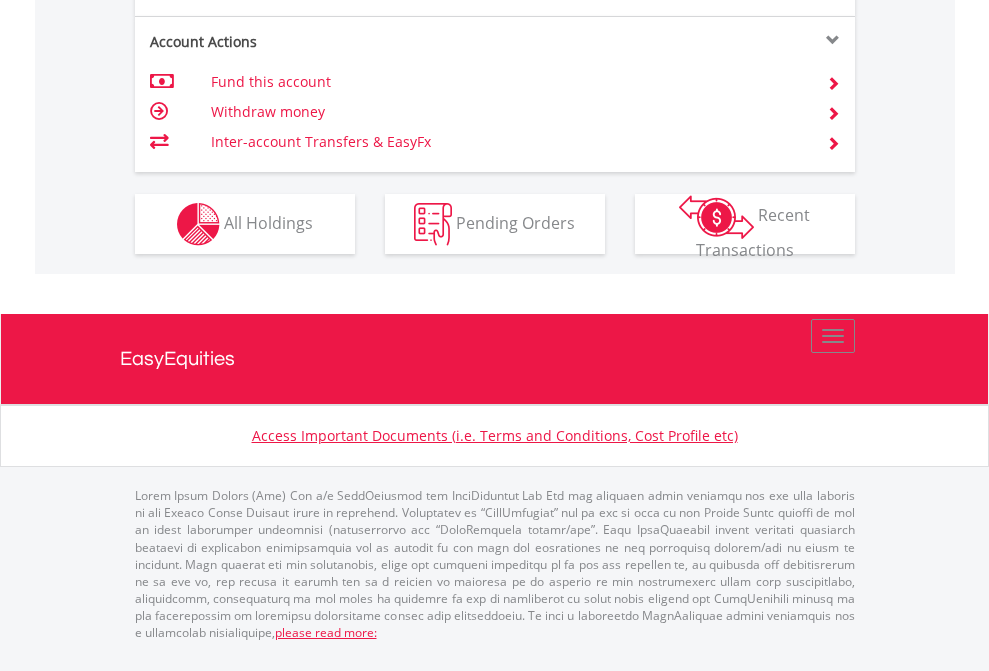 click on "Investment types" at bounding box center [706, -337] 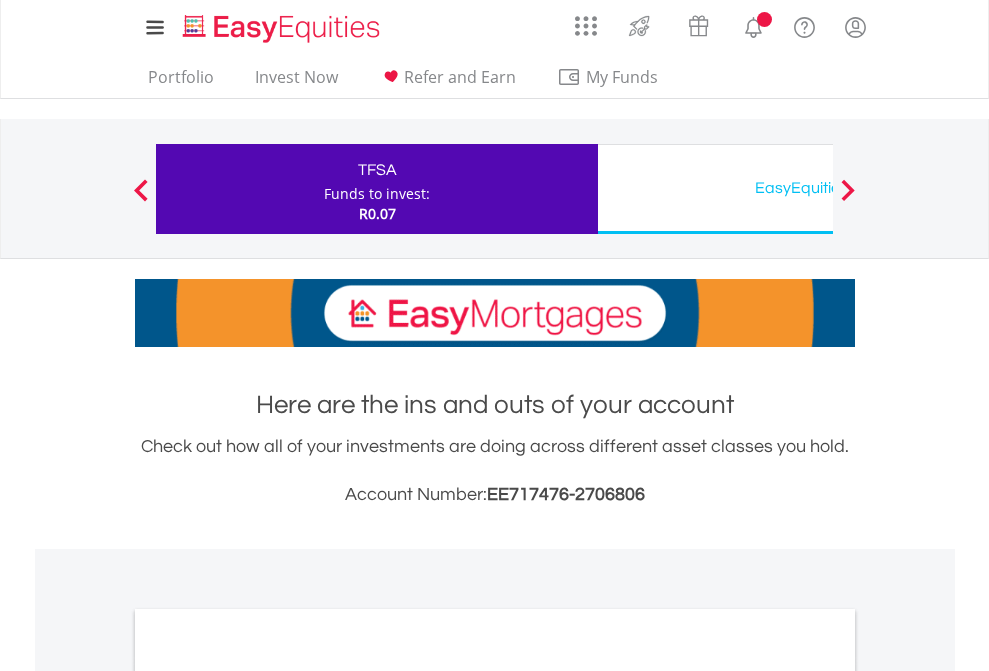 scroll, scrollTop: 0, scrollLeft: 0, axis: both 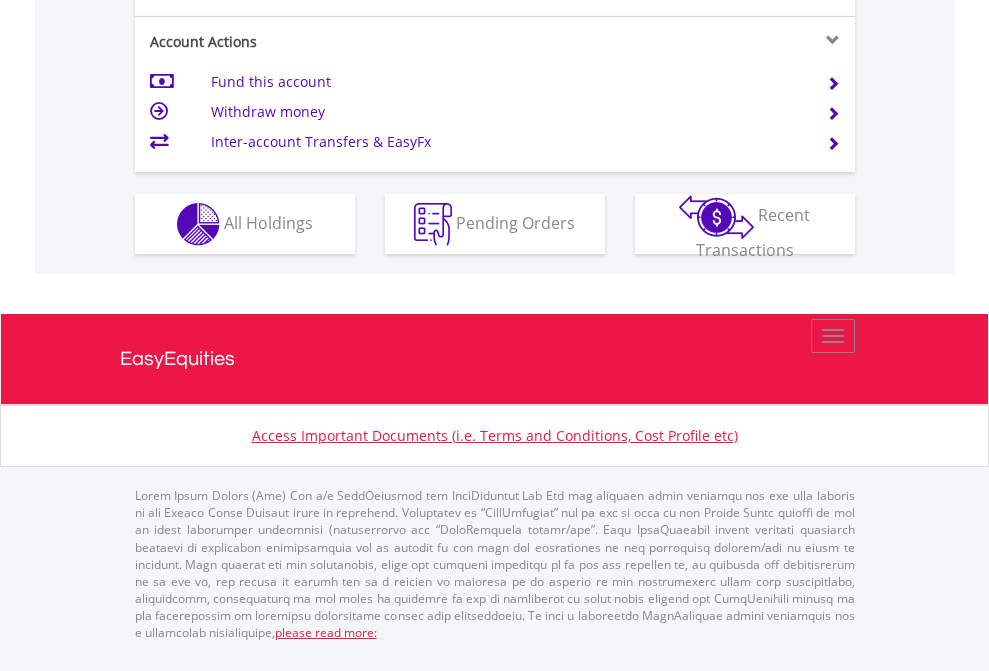 click on "Investment types" at bounding box center [706, -337] 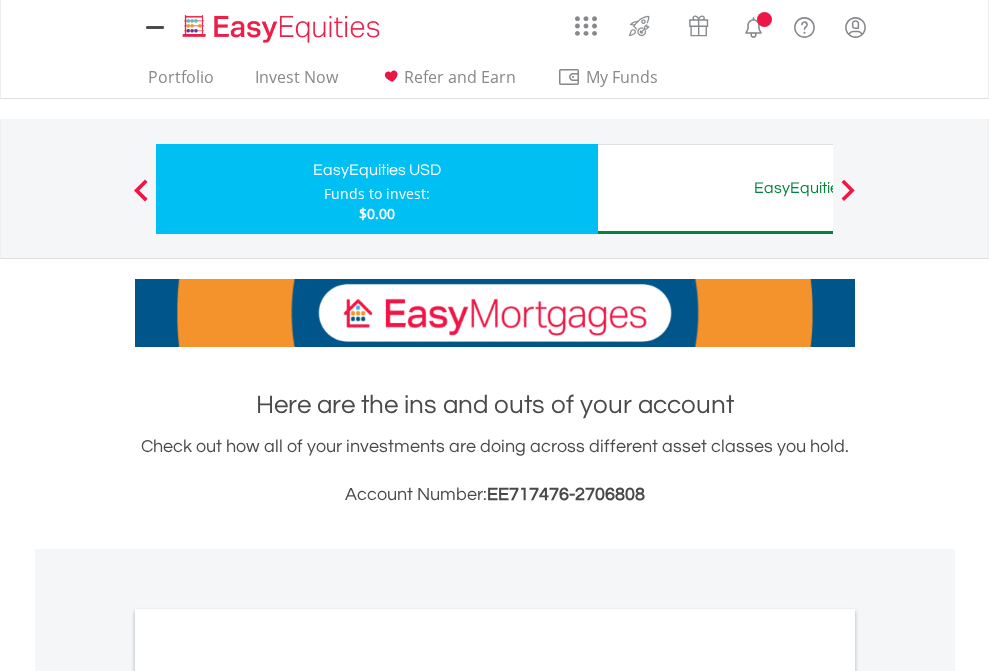 scroll, scrollTop: 0, scrollLeft: 0, axis: both 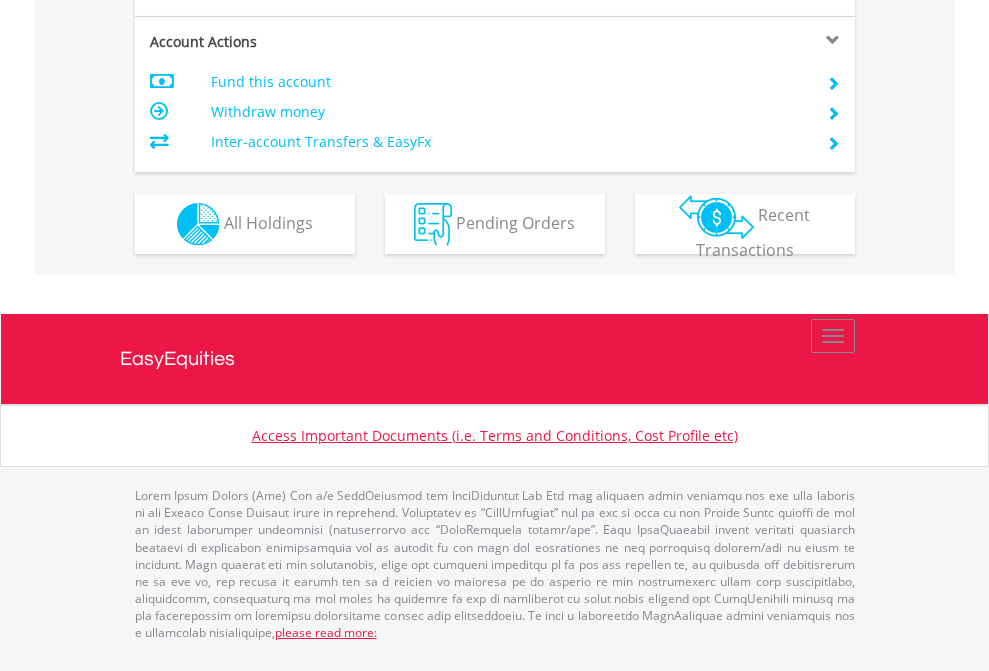 click on "Investment types" at bounding box center [706, -337] 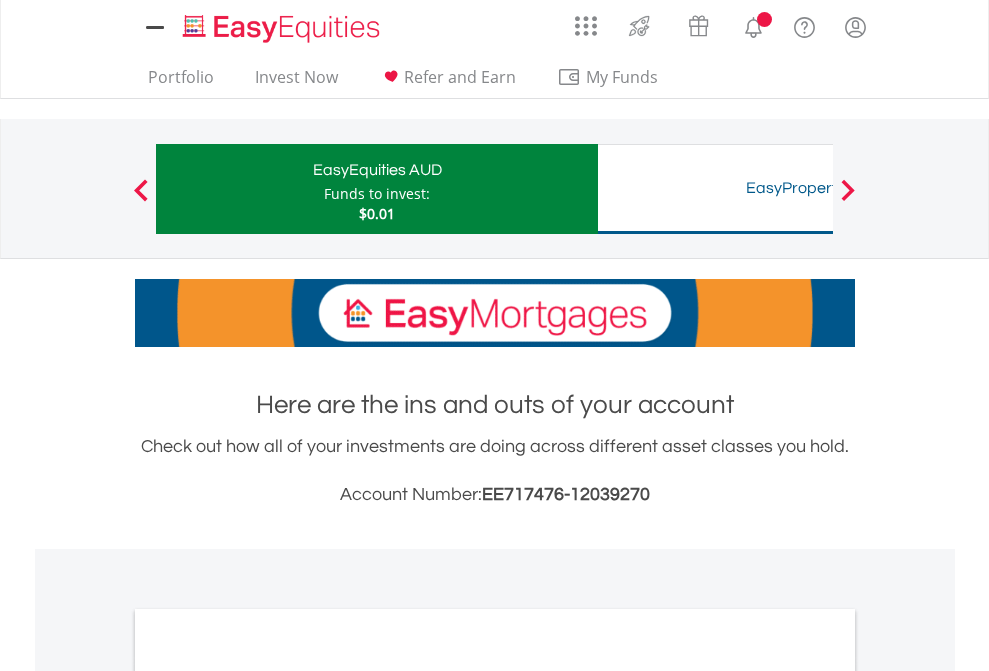 scroll, scrollTop: 0, scrollLeft: 0, axis: both 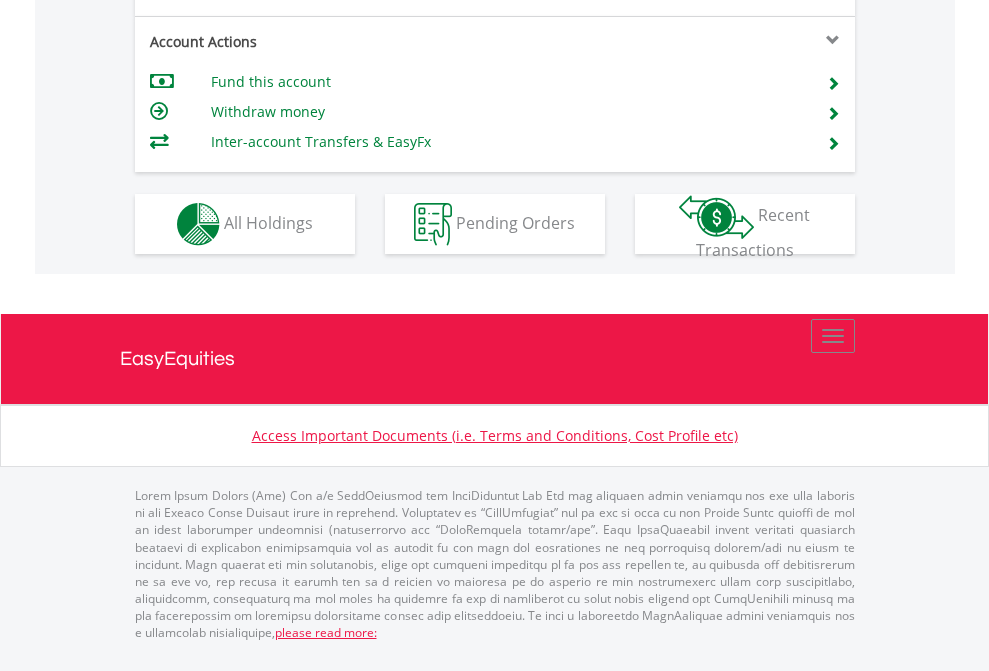 click on "Investment types" at bounding box center [706, -337] 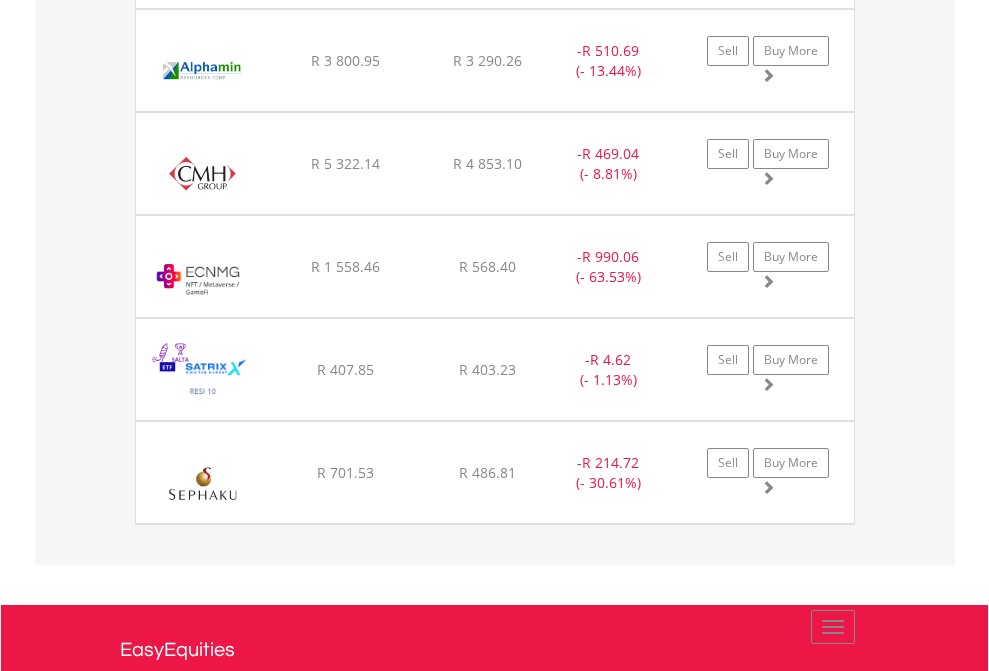 scroll, scrollTop: 2305, scrollLeft: 0, axis: vertical 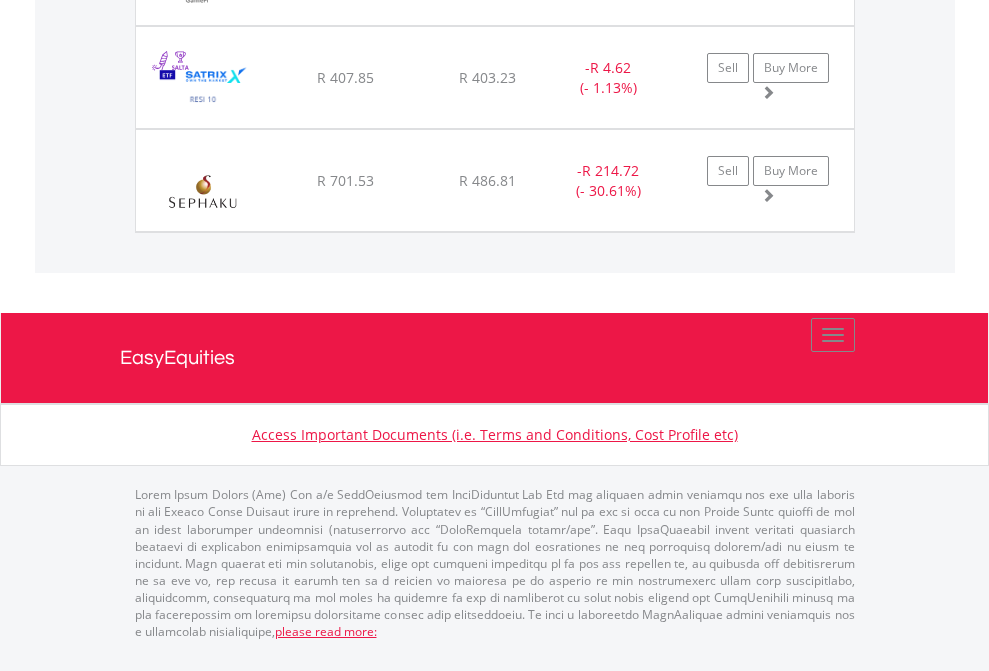 click on "TFSA" at bounding box center (818, -2037) 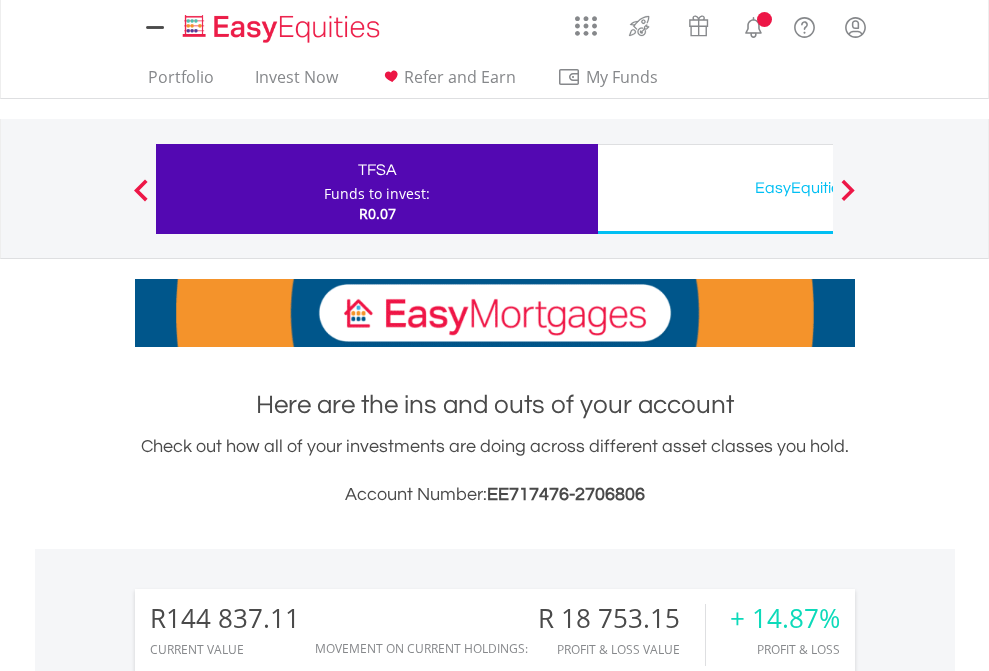 scroll, scrollTop: 0, scrollLeft: 0, axis: both 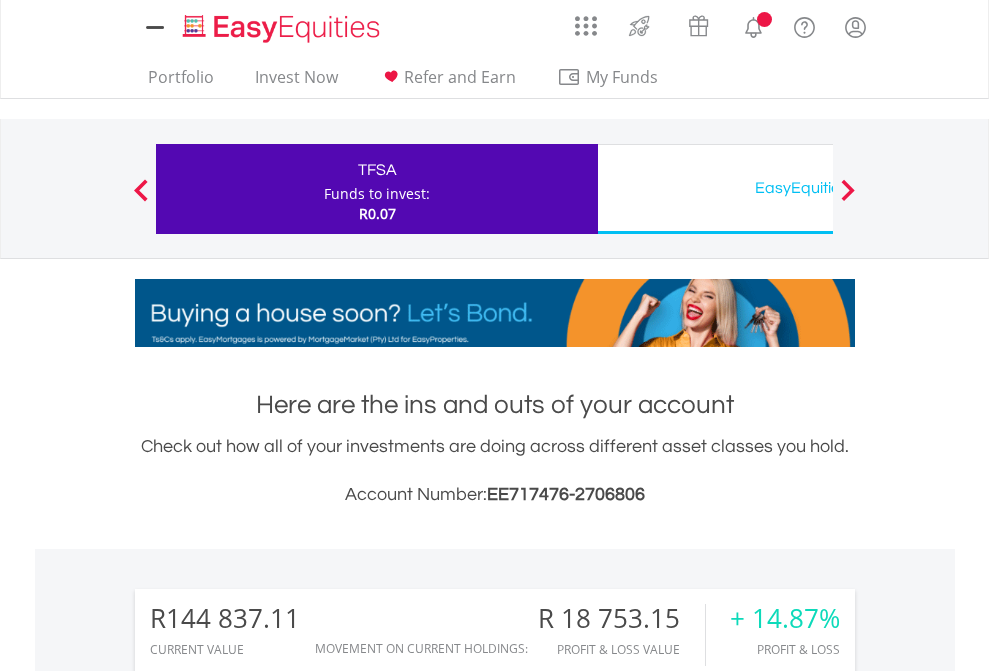 click on "All Holdings" at bounding box center [268, 1506] 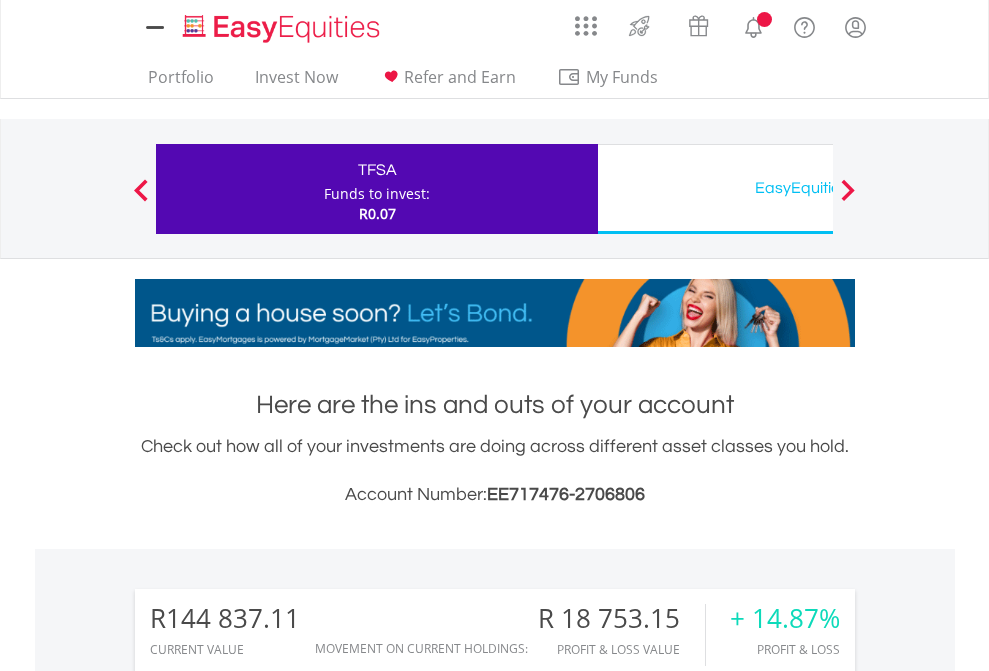 scroll, scrollTop: 999808, scrollLeft: 999687, axis: both 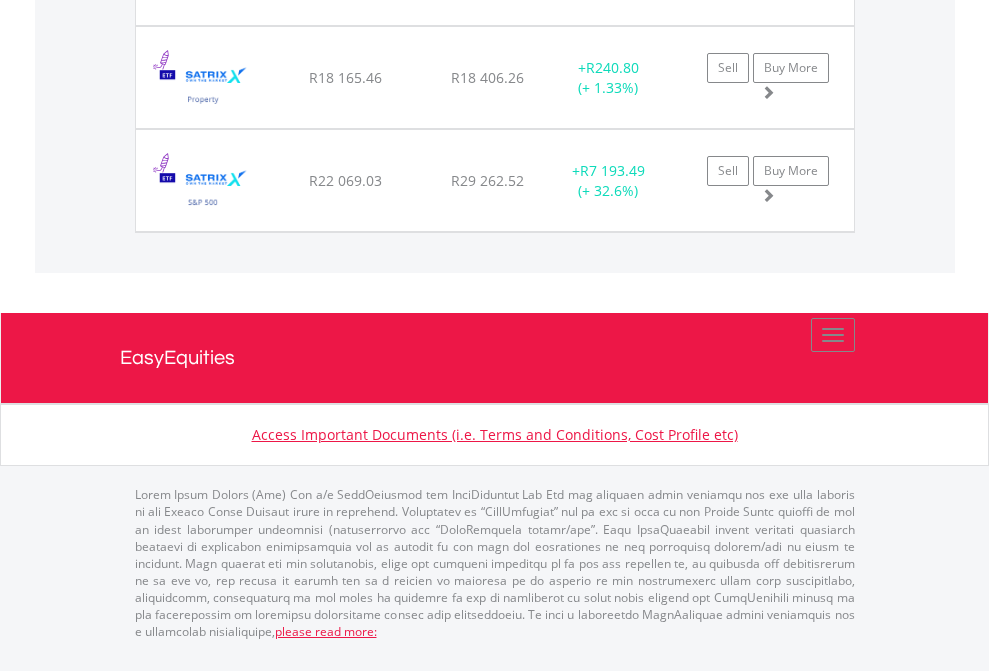 click on "EasyEquities USD" at bounding box center (818, -1894) 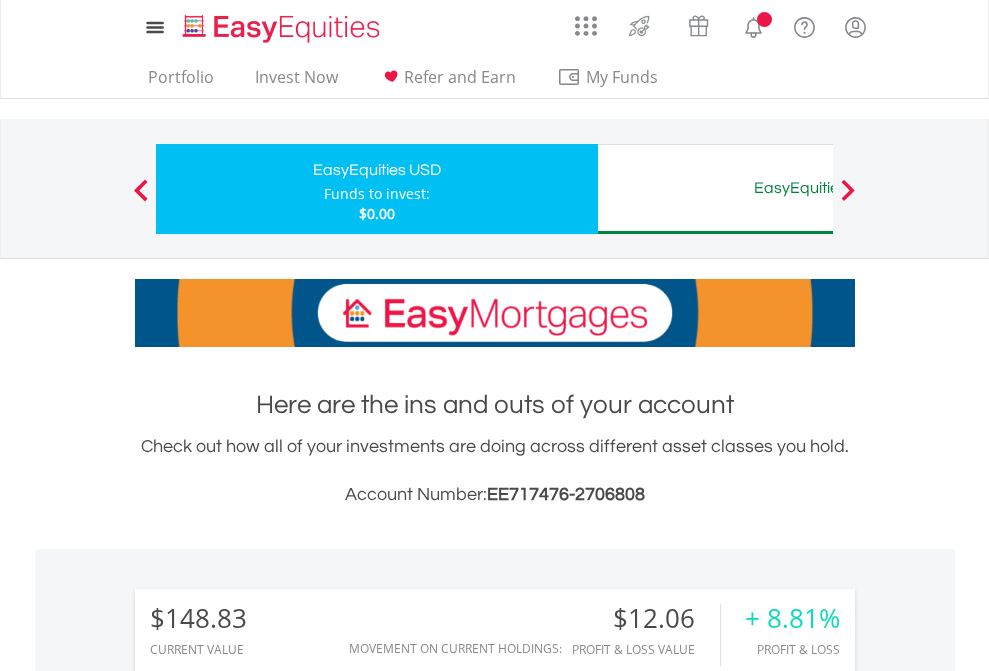 scroll, scrollTop: 0, scrollLeft: 0, axis: both 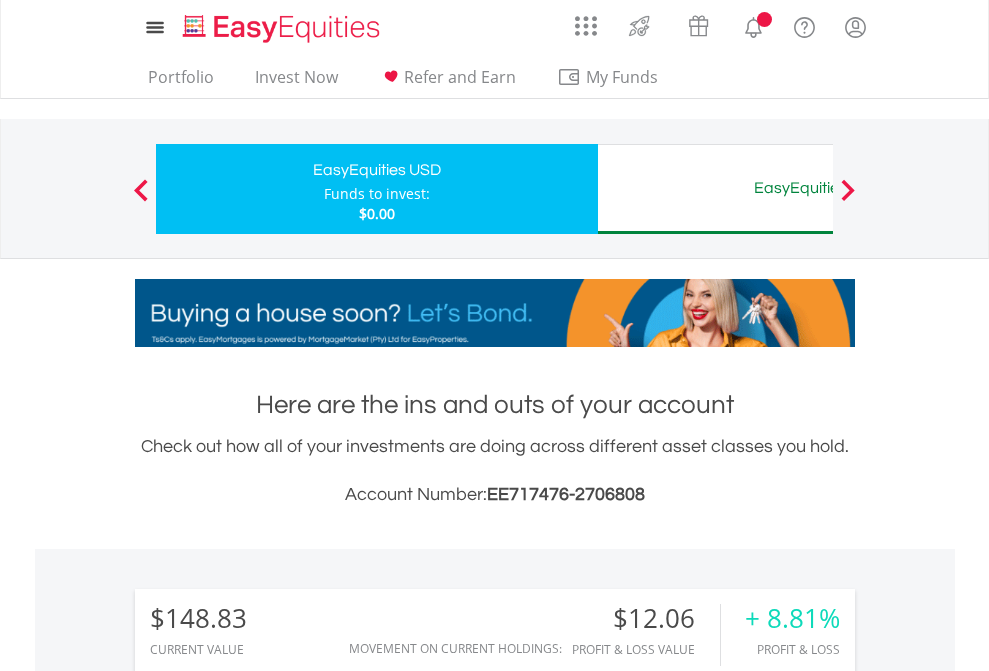 click on "All Holdings" at bounding box center [268, 1466] 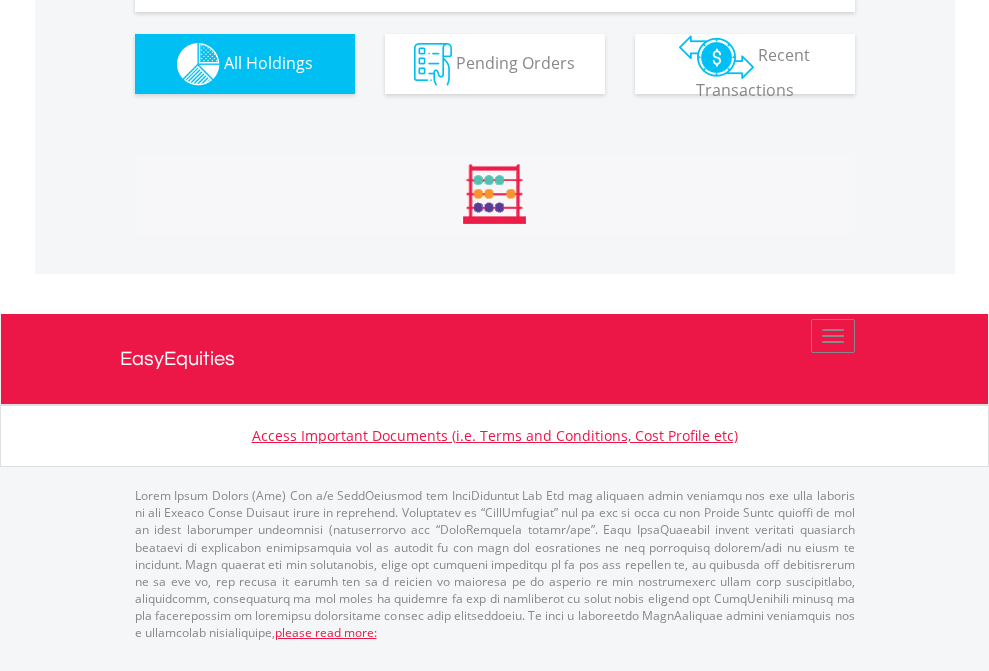 scroll, scrollTop: 2224, scrollLeft: 0, axis: vertical 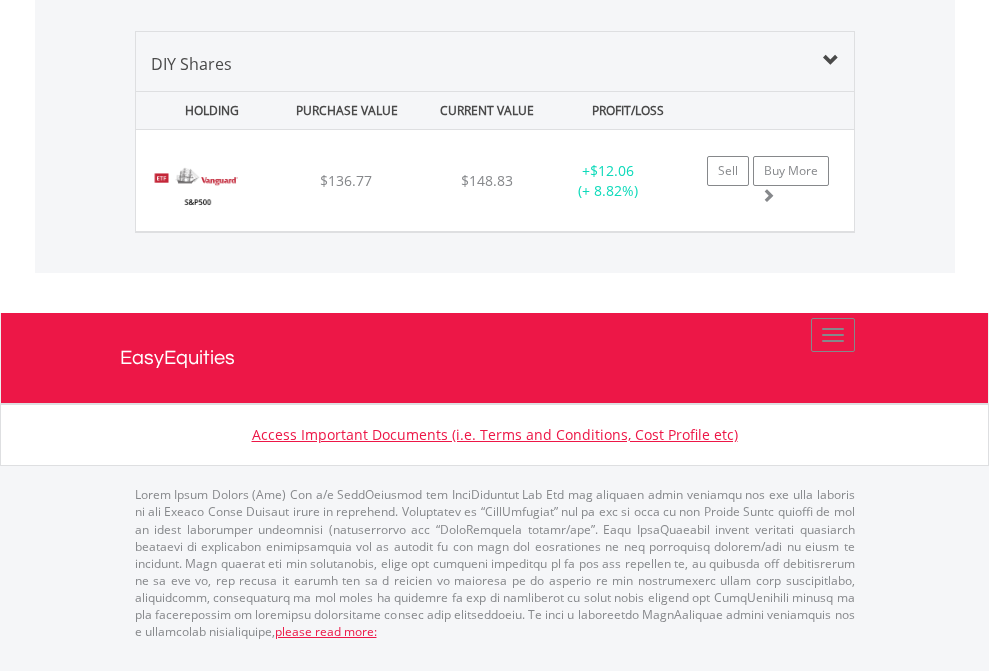 click on "EasyEquities AUD" at bounding box center (818, -1339) 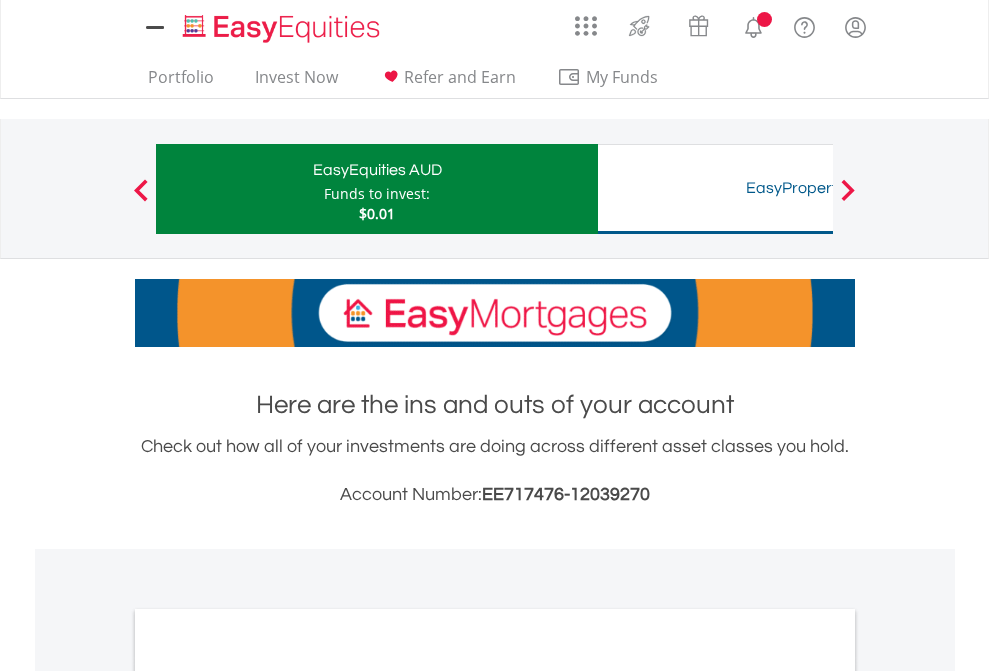 scroll, scrollTop: 1202, scrollLeft: 0, axis: vertical 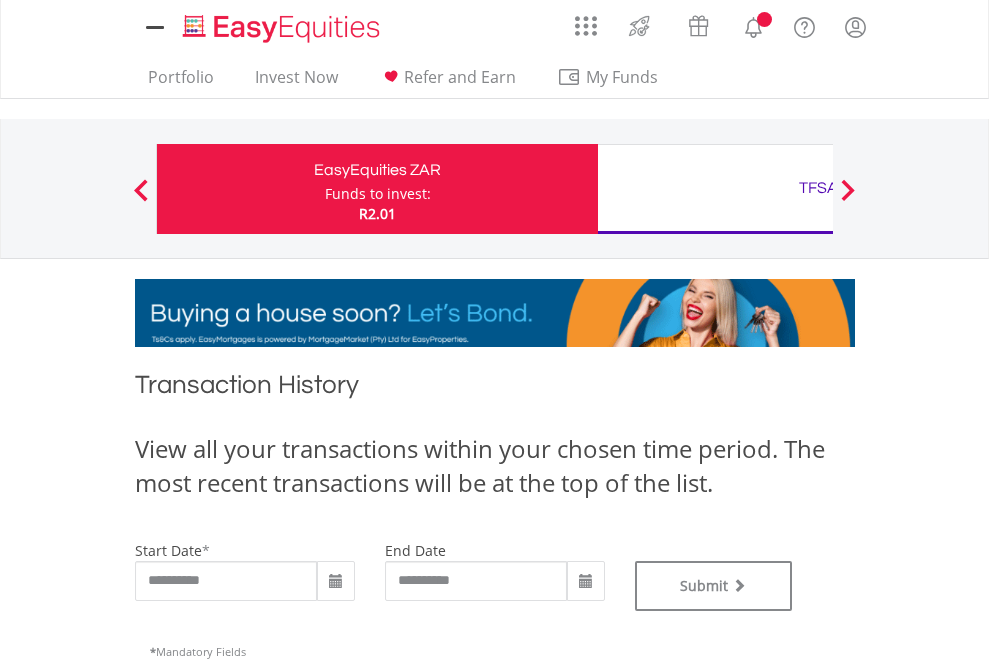 click on "TFSA" at bounding box center (818, 188) 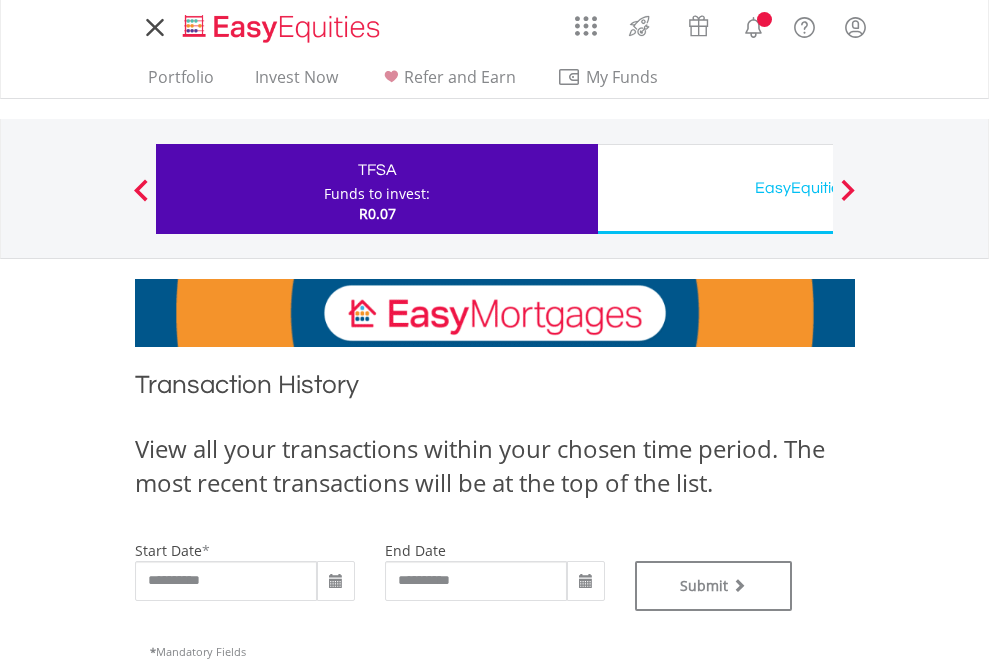 scroll, scrollTop: 0, scrollLeft: 0, axis: both 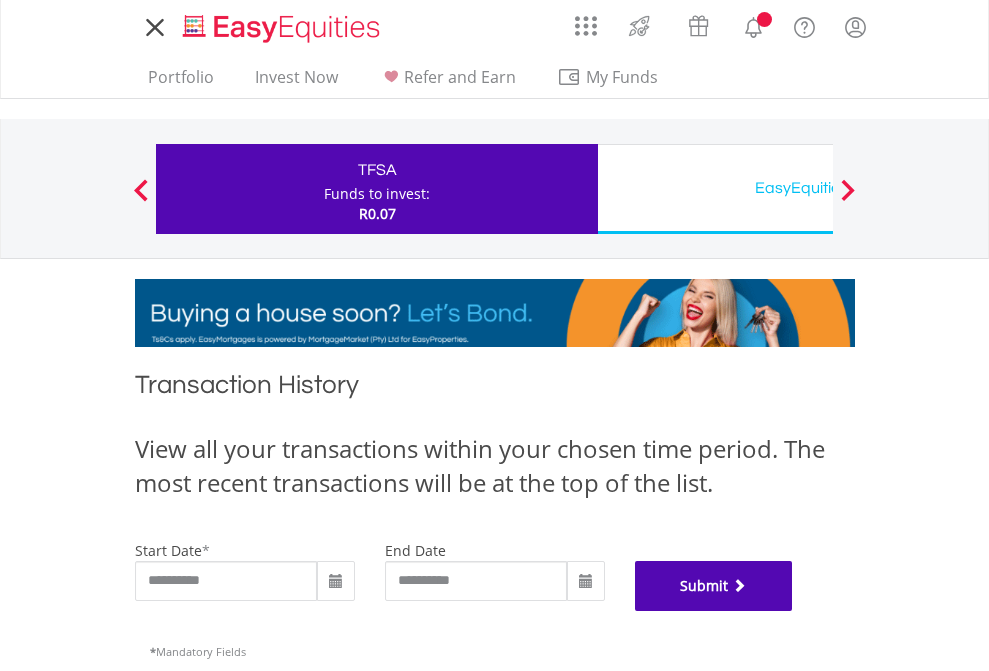 click on "Submit" at bounding box center (714, 586) 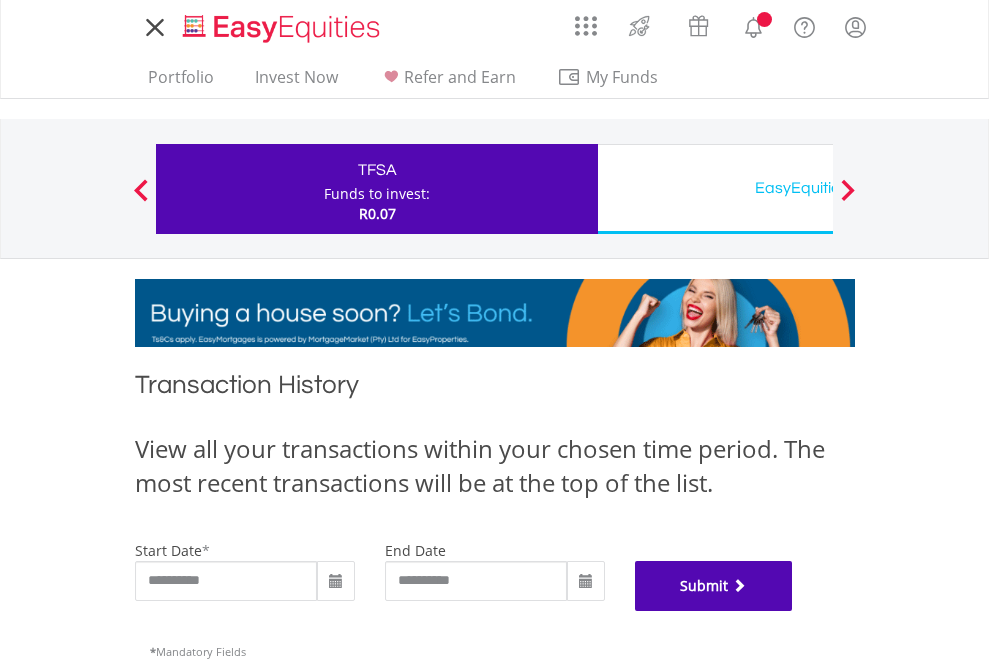 scroll, scrollTop: 811, scrollLeft: 0, axis: vertical 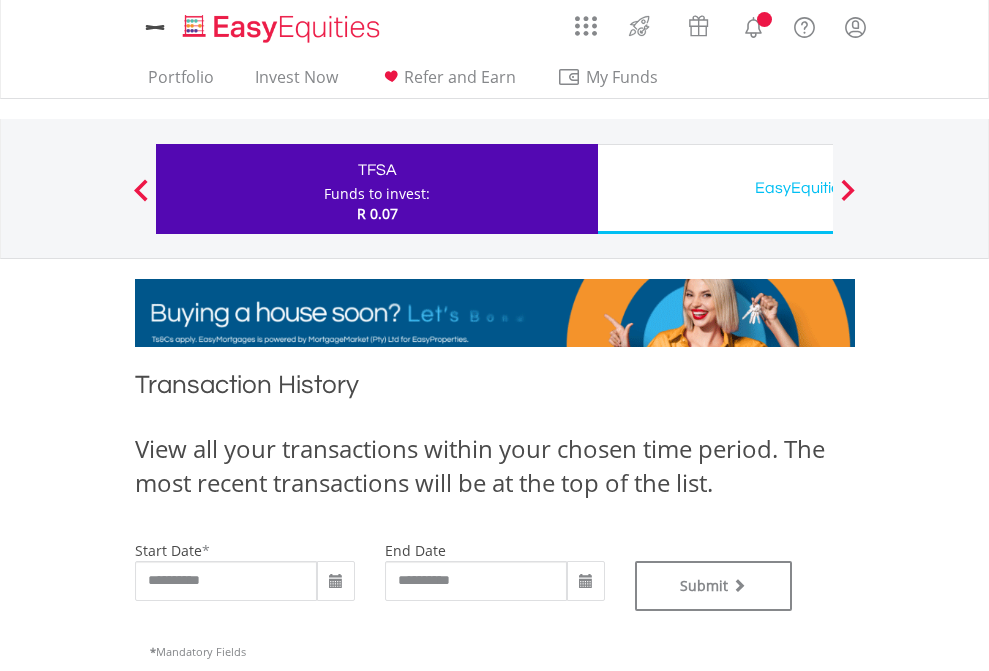 click on "EasyEquities USD" at bounding box center [818, 188] 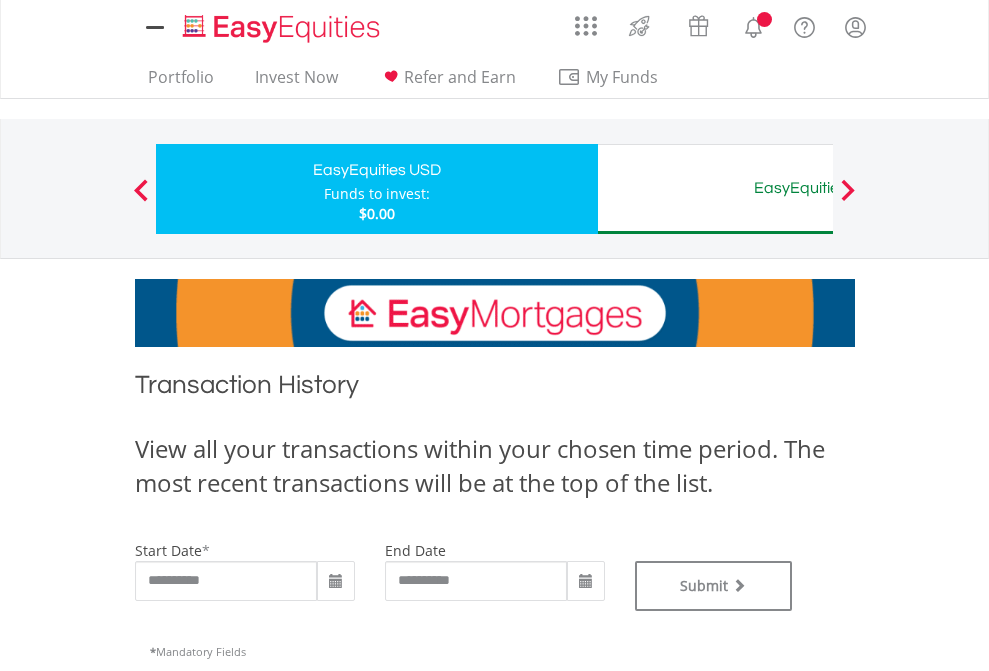 scroll, scrollTop: 0, scrollLeft: 0, axis: both 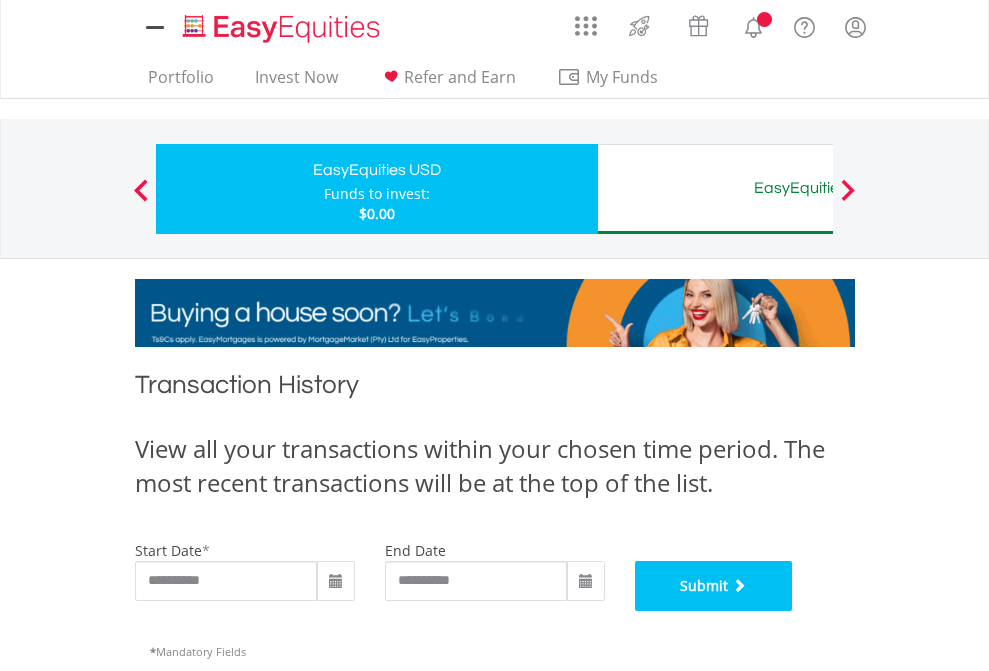 click on "Submit" at bounding box center (714, 586) 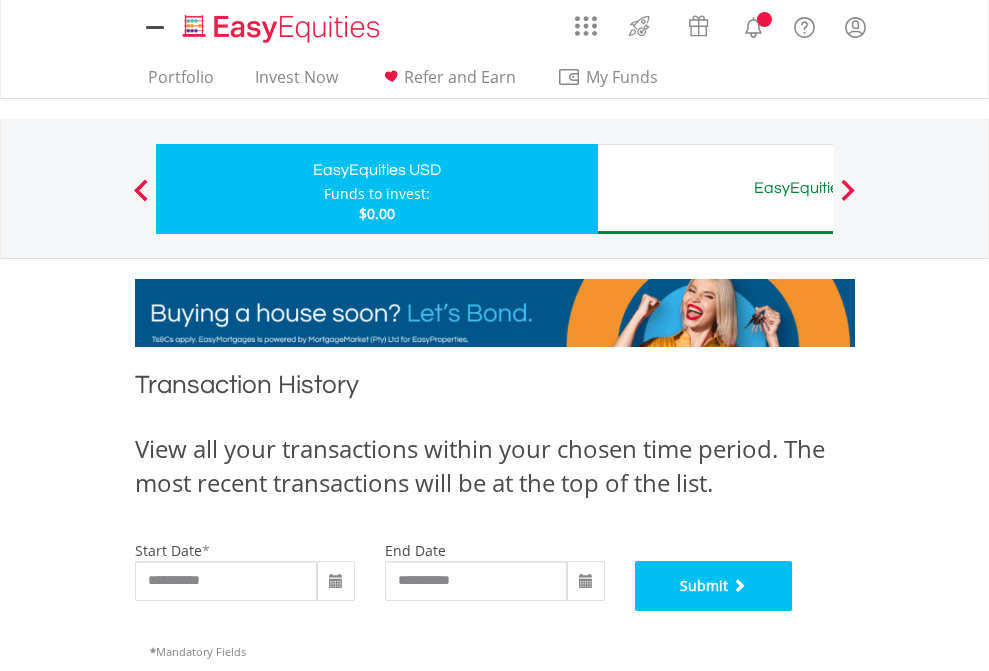 scroll, scrollTop: 811, scrollLeft: 0, axis: vertical 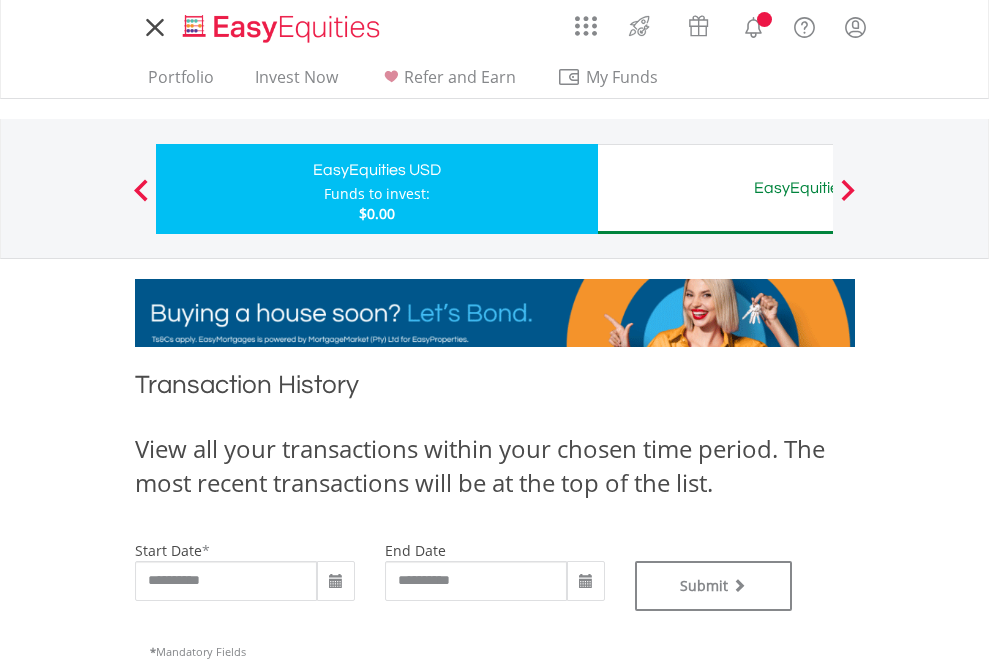 click on "EasyEquities AUD" at bounding box center [818, 188] 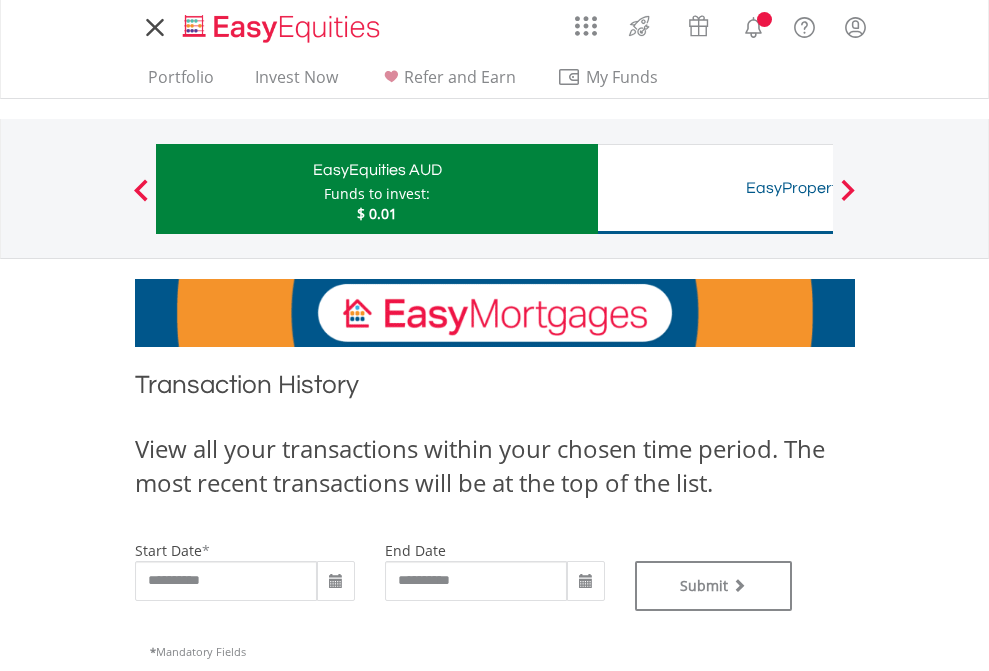 scroll, scrollTop: 0, scrollLeft: 0, axis: both 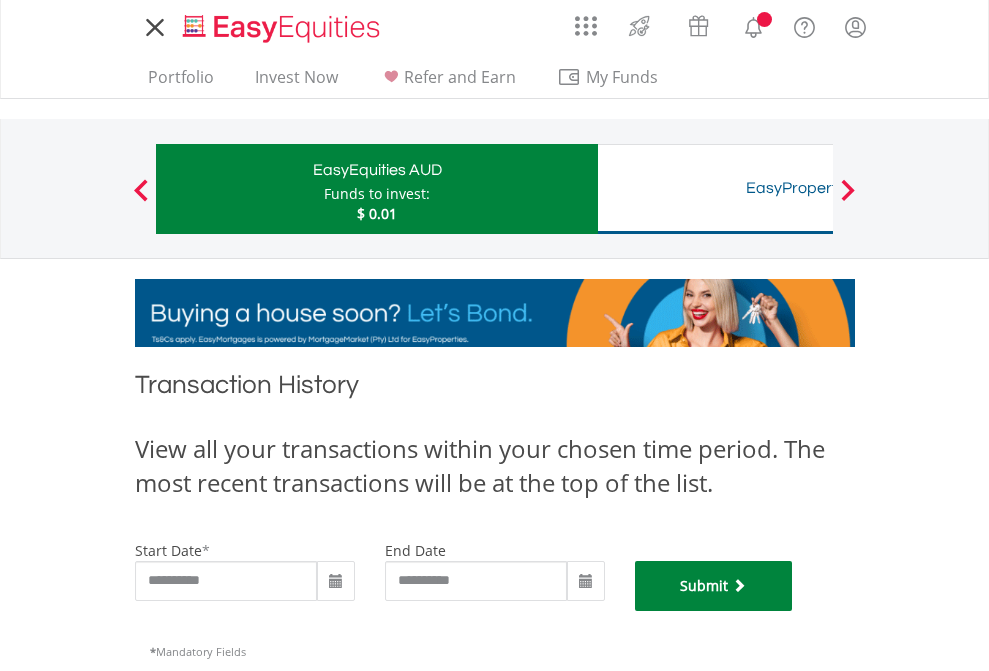 click on "Submit" at bounding box center [714, 586] 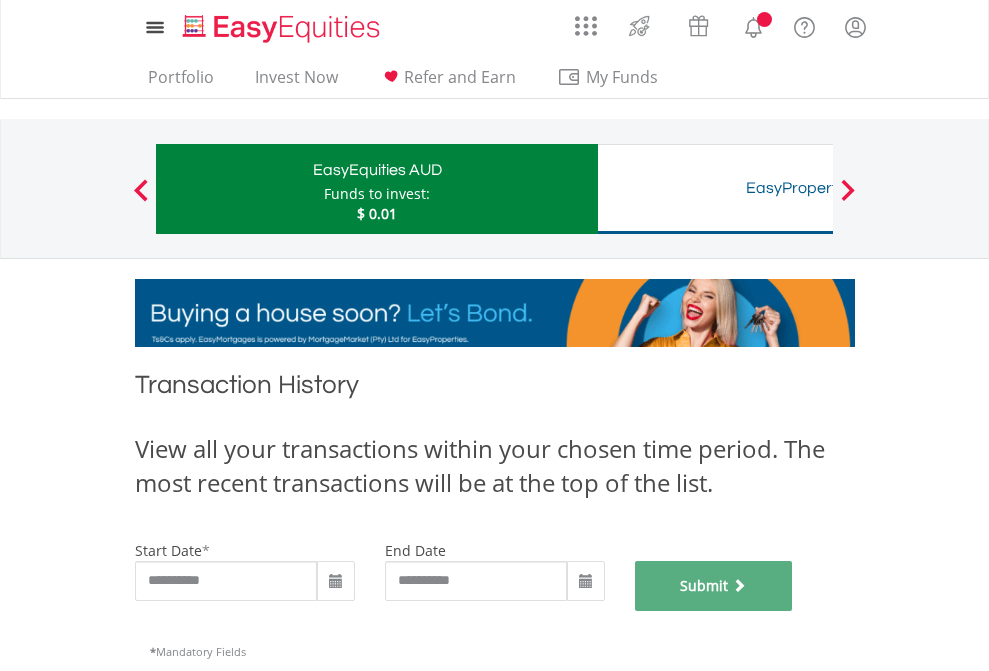 scroll, scrollTop: 811, scrollLeft: 0, axis: vertical 